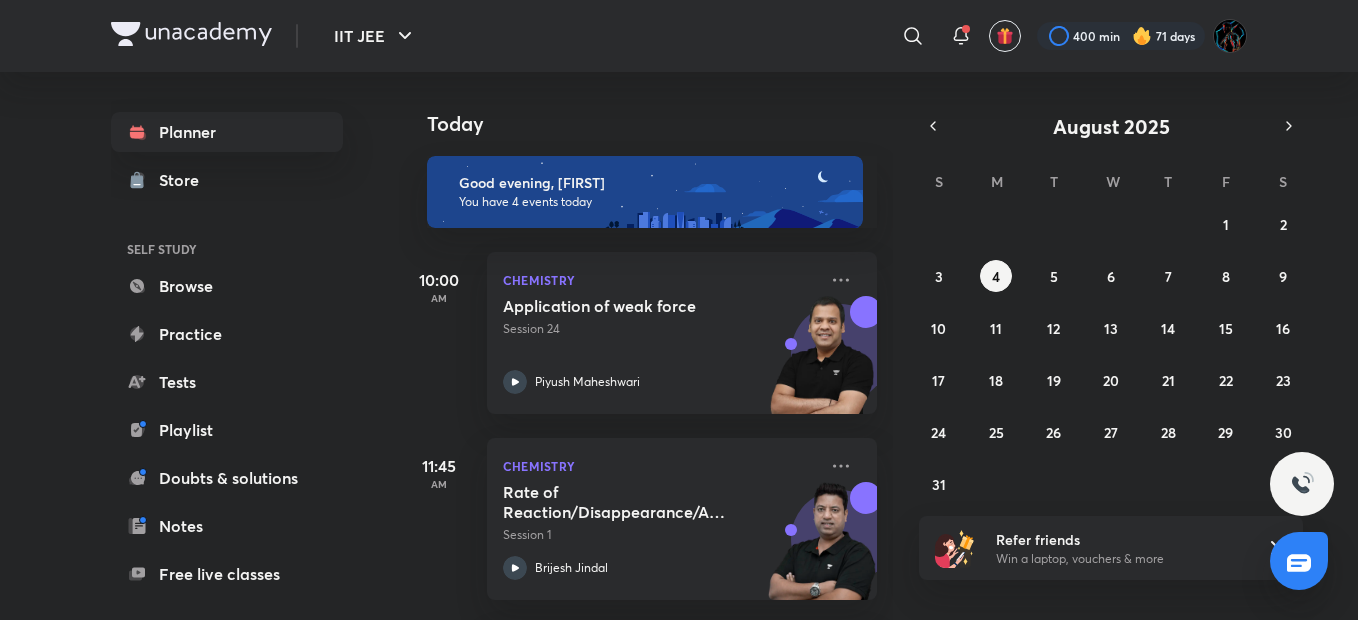 scroll, scrollTop: 0, scrollLeft: 0, axis: both 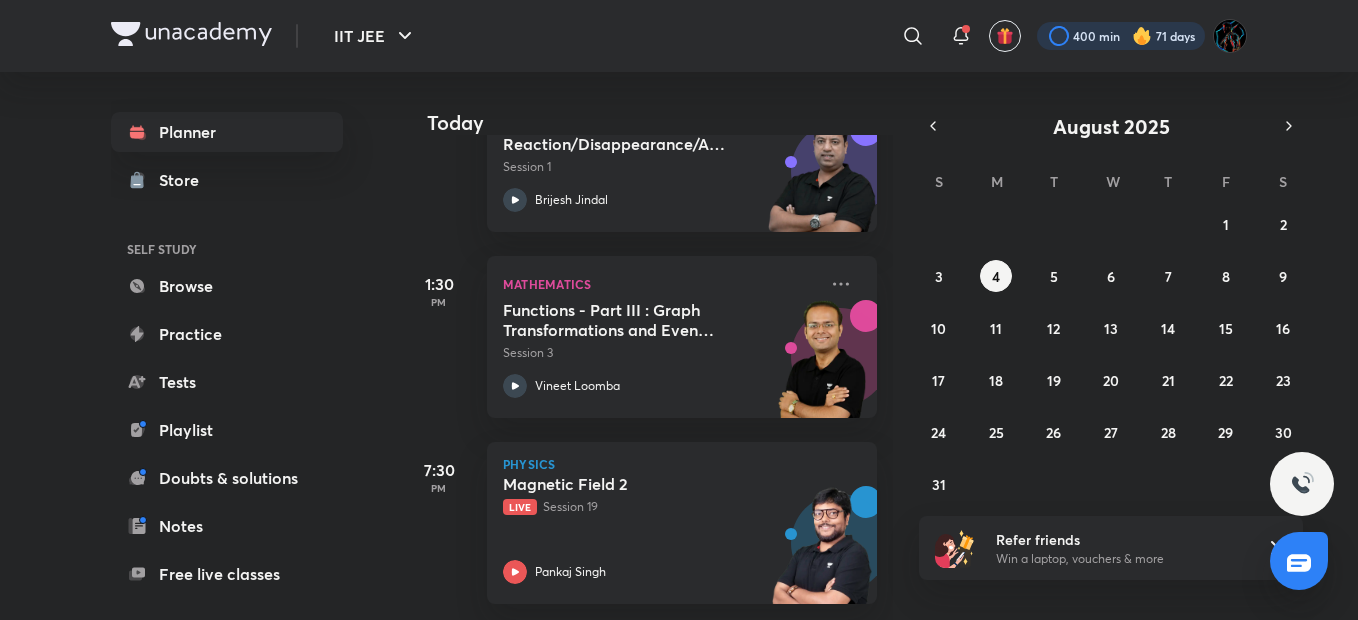 click at bounding box center (1121, 36) 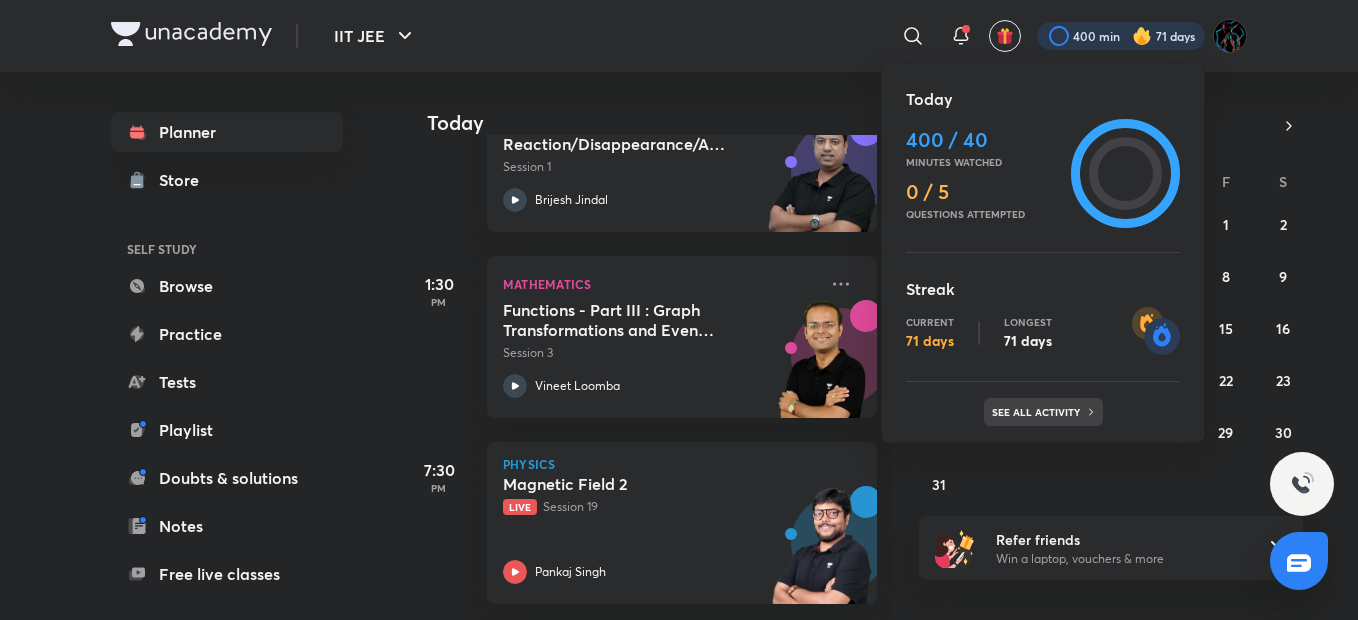 click on "See all activity" at bounding box center (1038, 412) 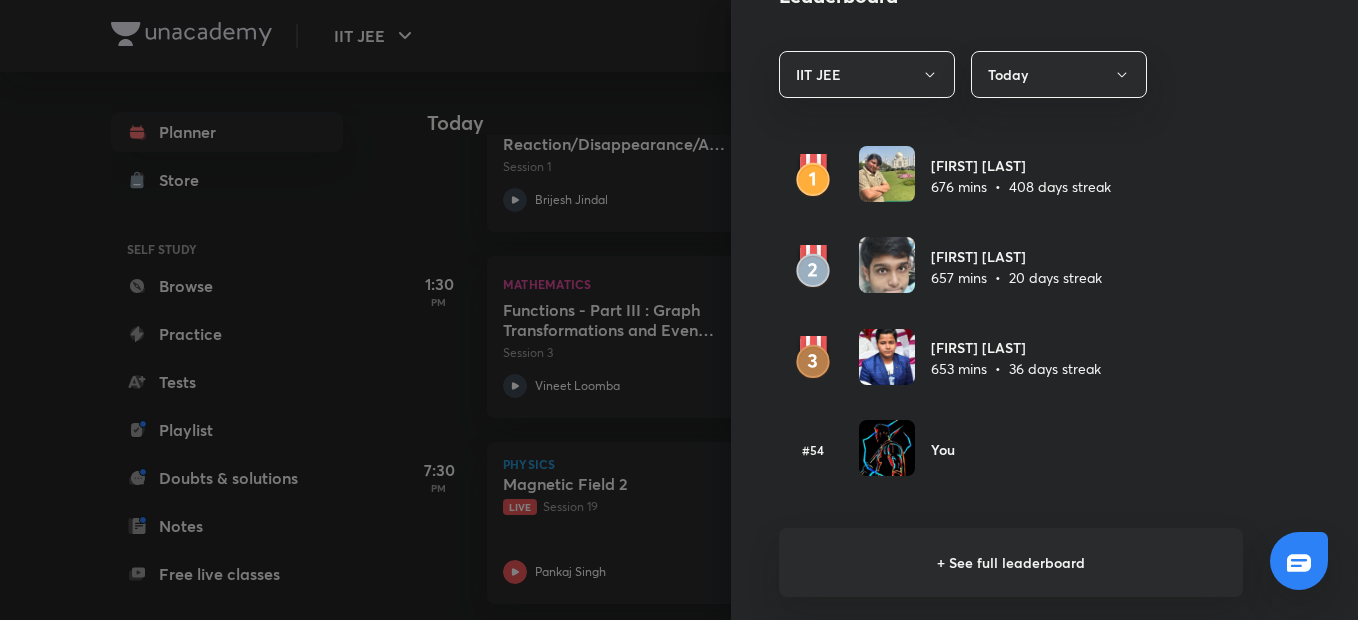 scroll, scrollTop: 1233, scrollLeft: 0, axis: vertical 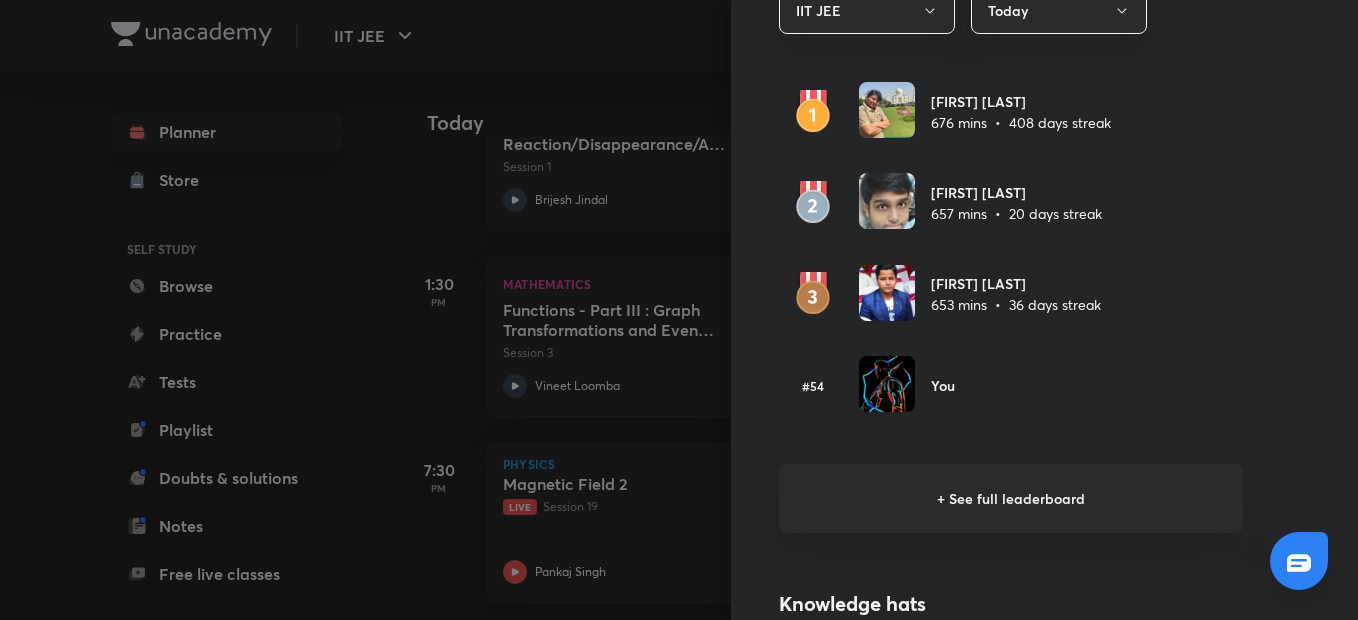 click on "+ See full leaderboard" at bounding box center (1011, 498) 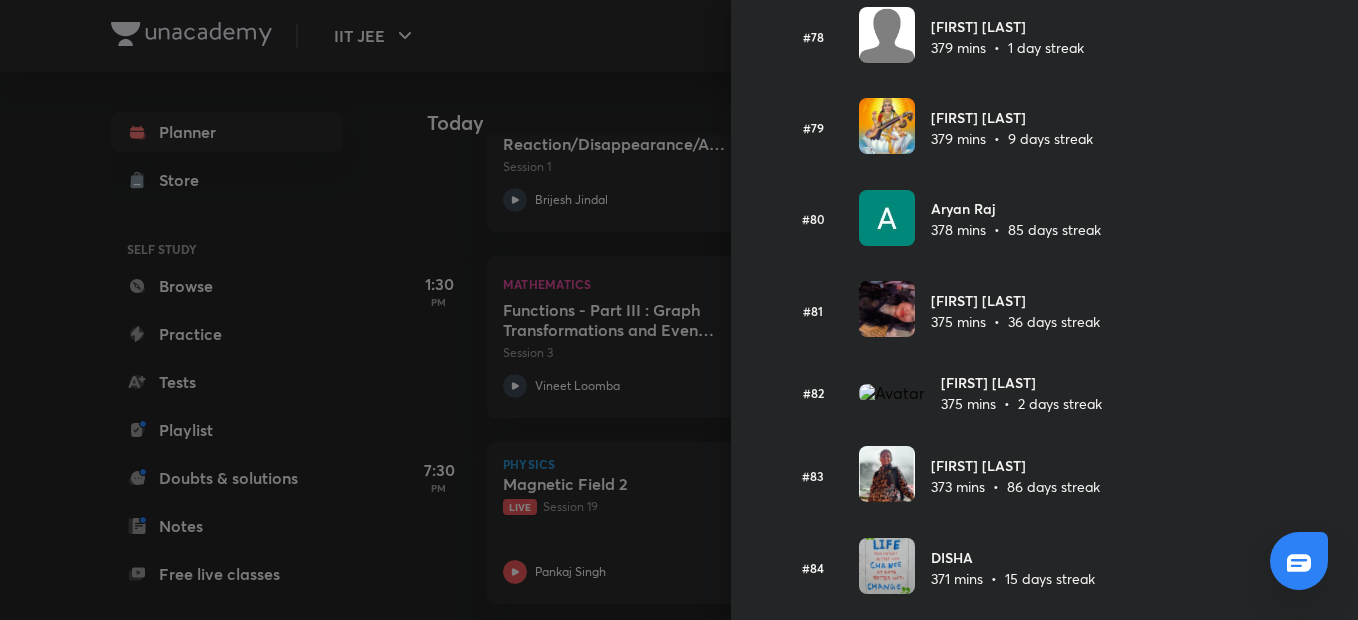 scroll, scrollTop: 7234, scrollLeft: 0, axis: vertical 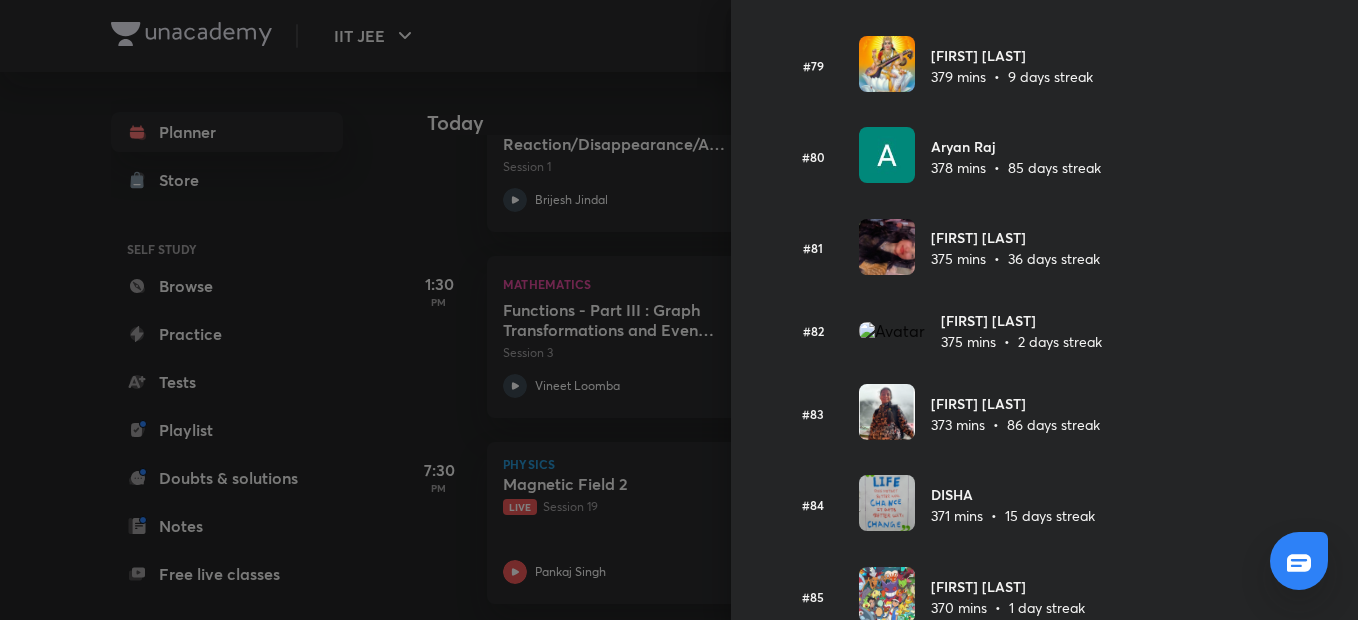 click at bounding box center [679, 310] 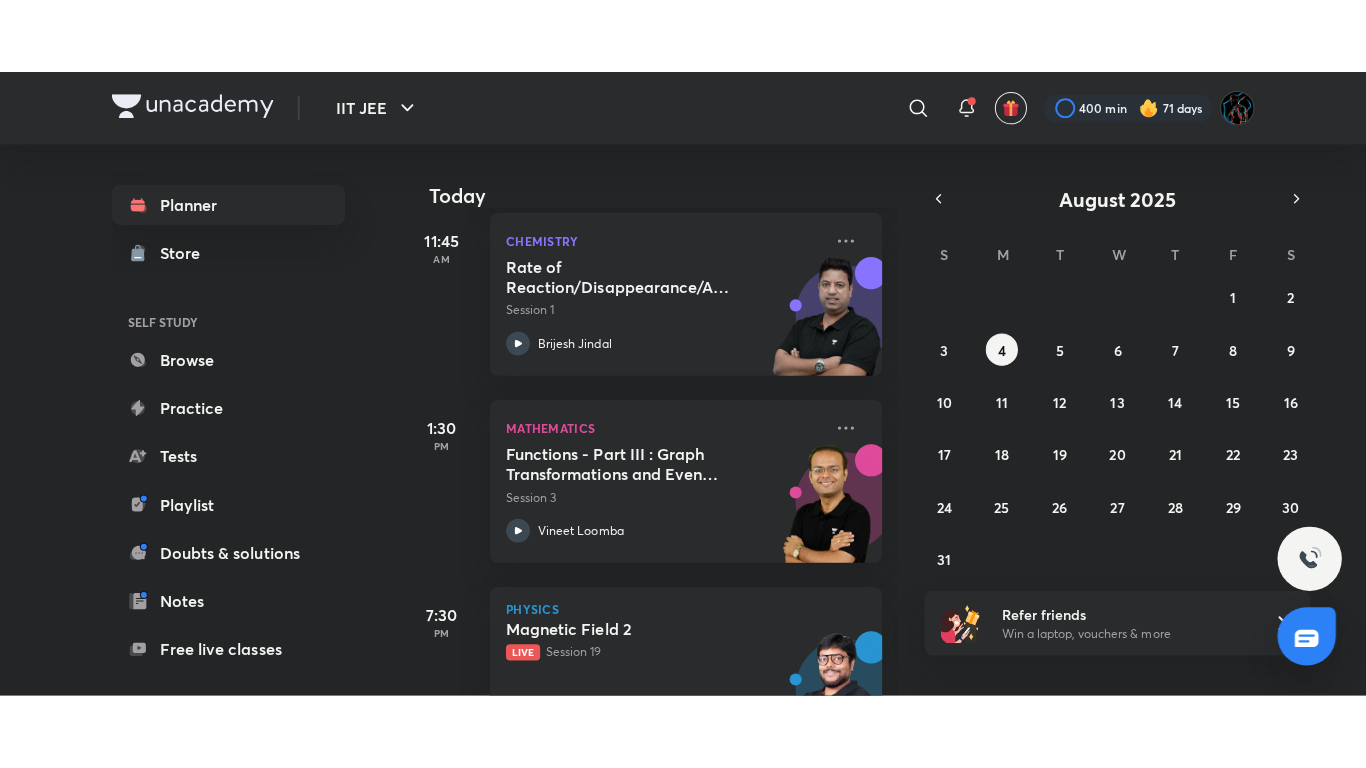 scroll, scrollTop: 383, scrollLeft: 0, axis: vertical 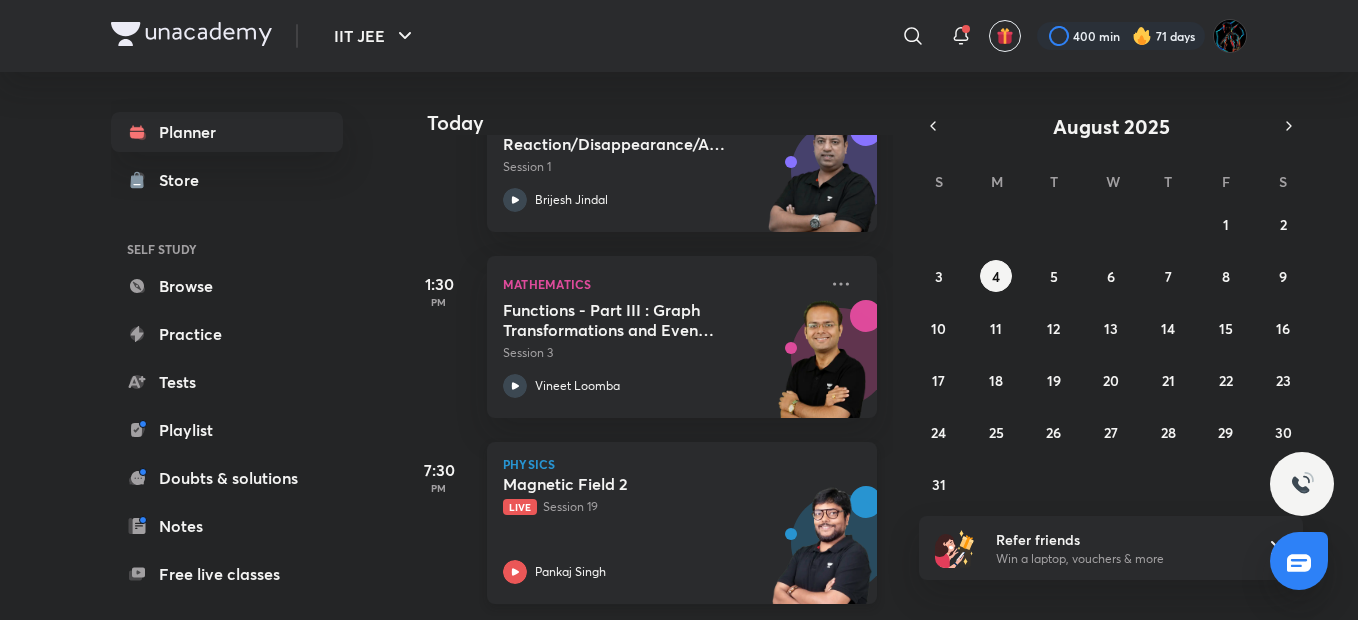 click on "Magnetic Field 2 Live Session 19 [FIRST] [LAST]" at bounding box center (660, 529) 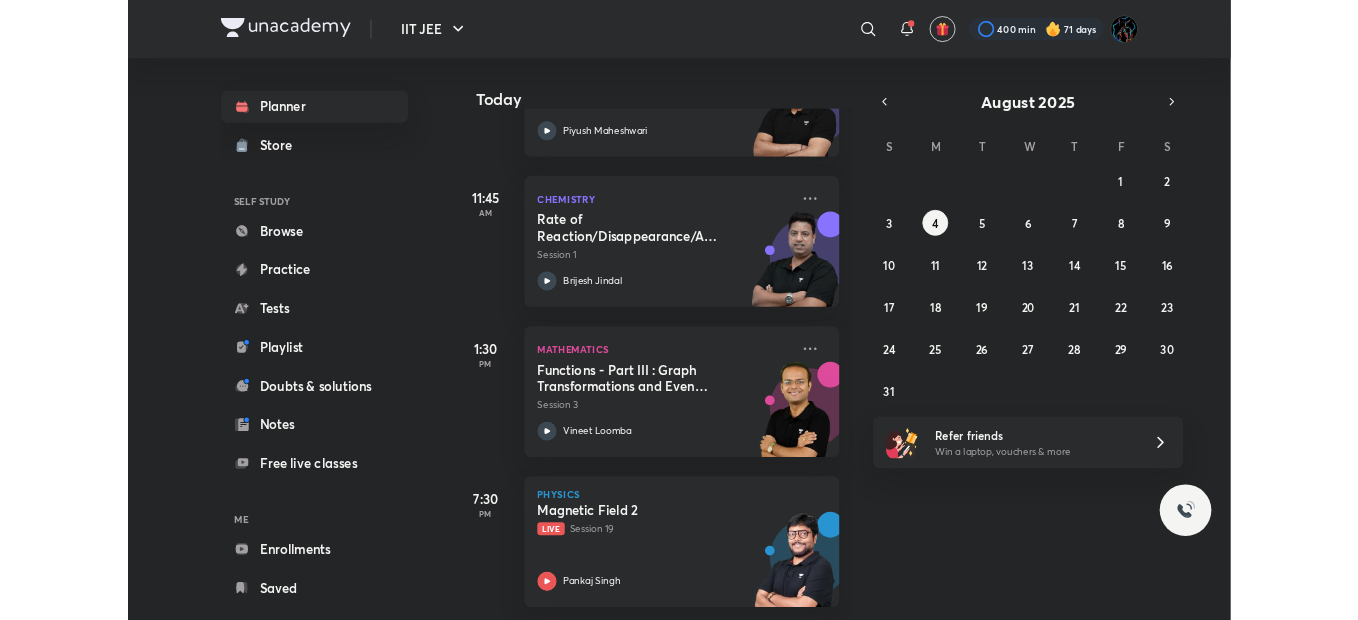 scroll, scrollTop: 235, scrollLeft: 0, axis: vertical 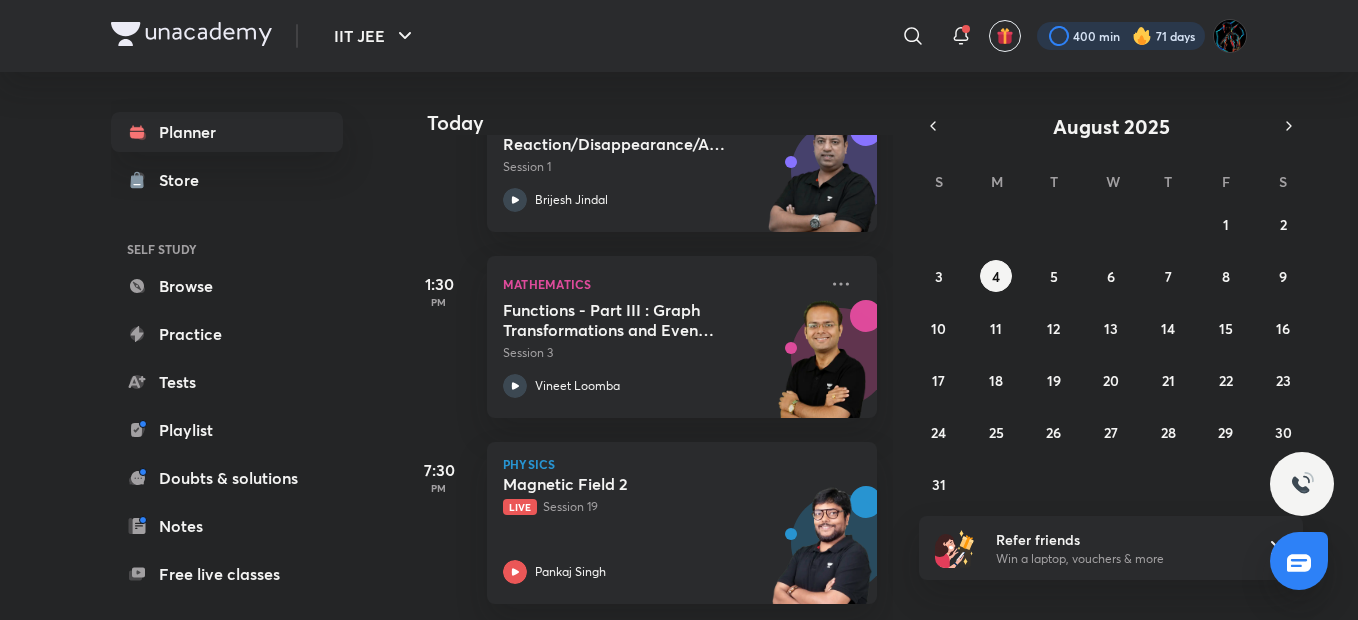 click at bounding box center (1121, 36) 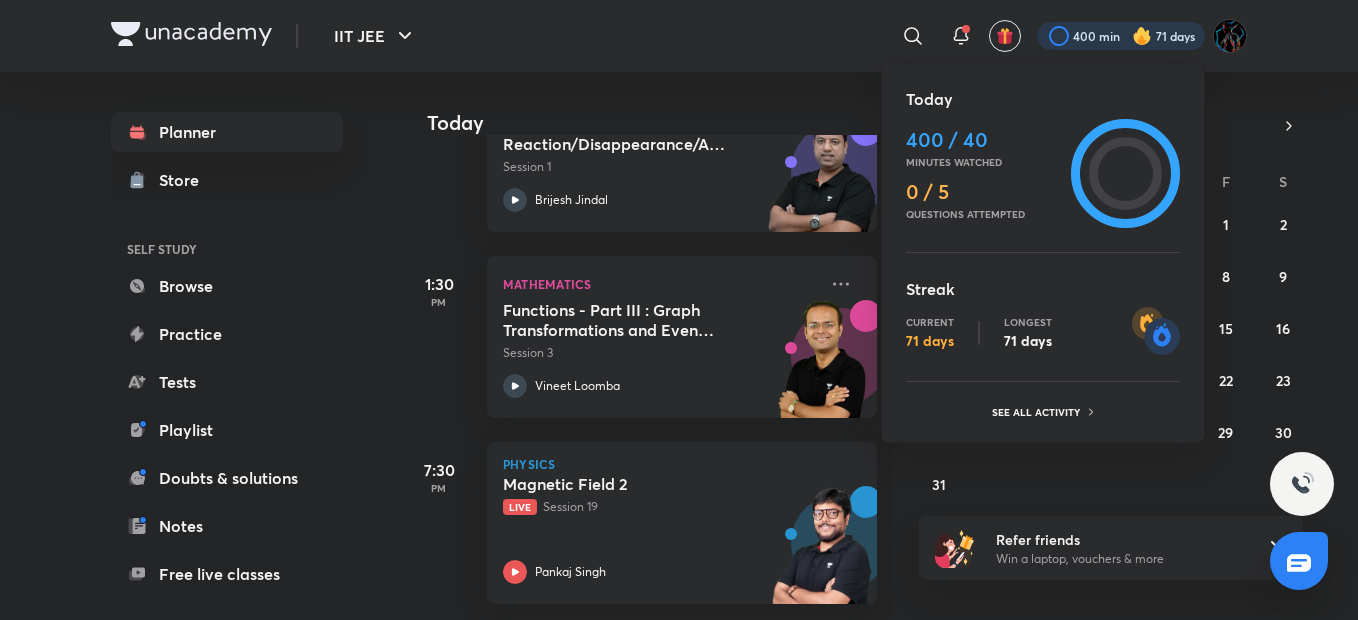 click at bounding box center (679, 310) 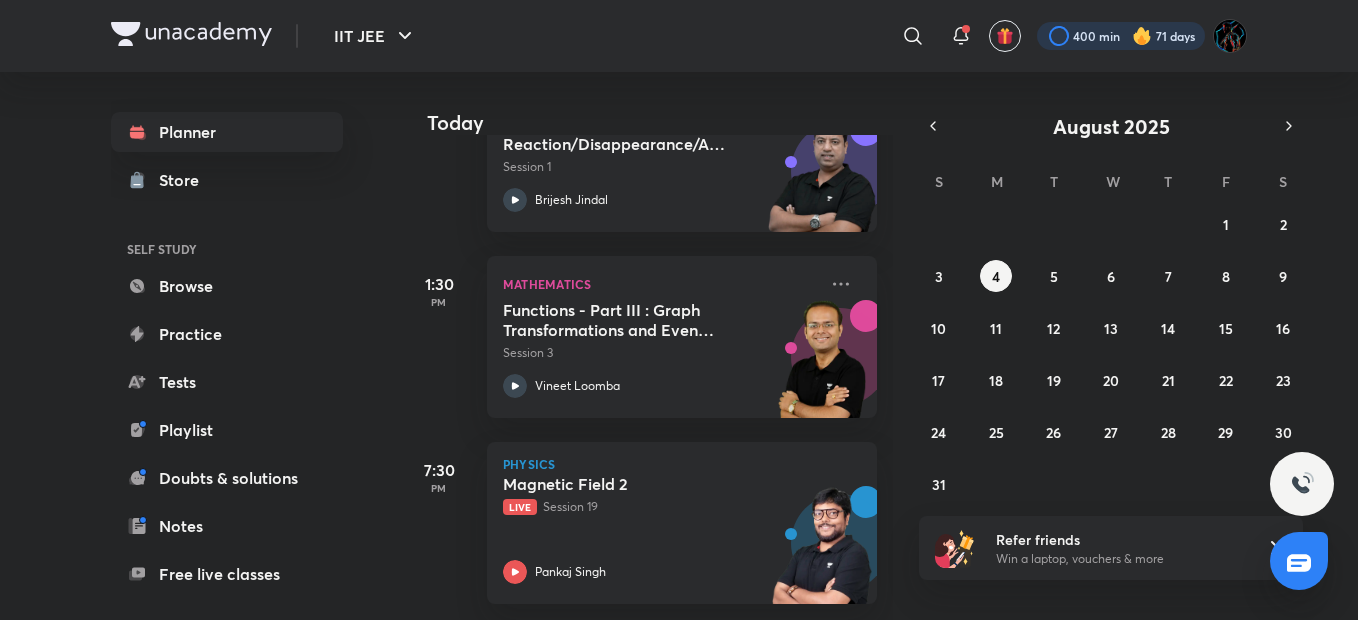 click at bounding box center (1121, 36) 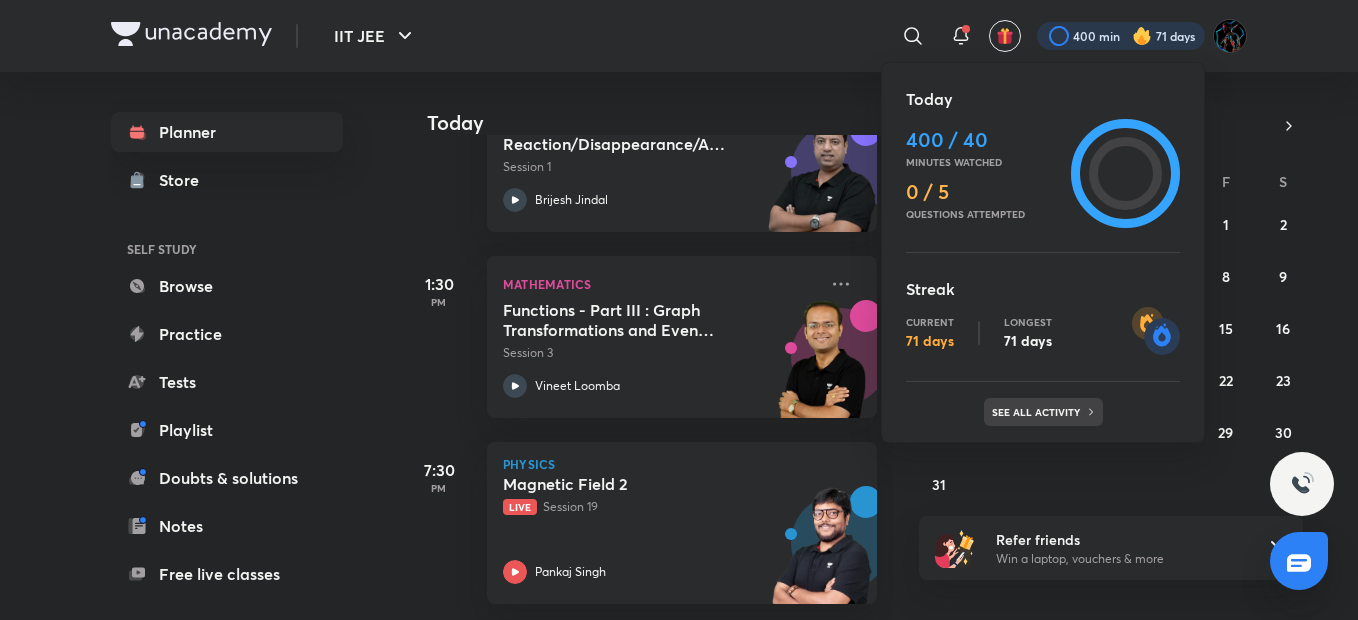 click on "See all activity" at bounding box center (1038, 412) 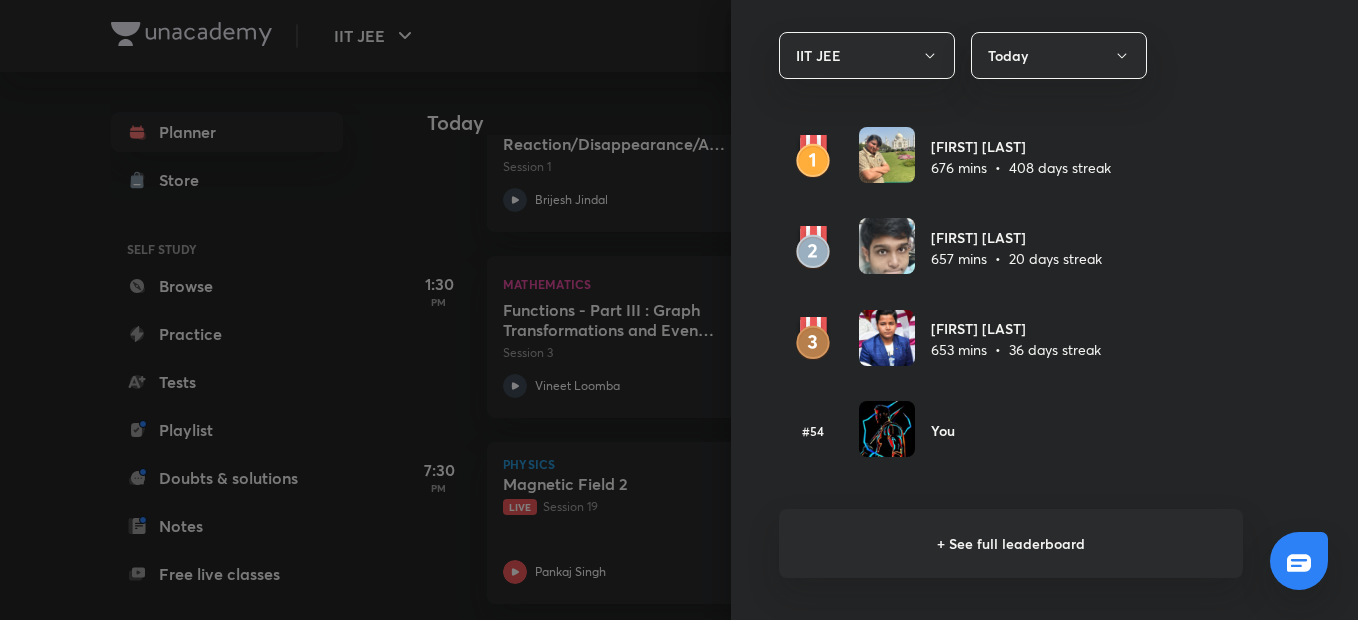 scroll, scrollTop: 1180, scrollLeft: 0, axis: vertical 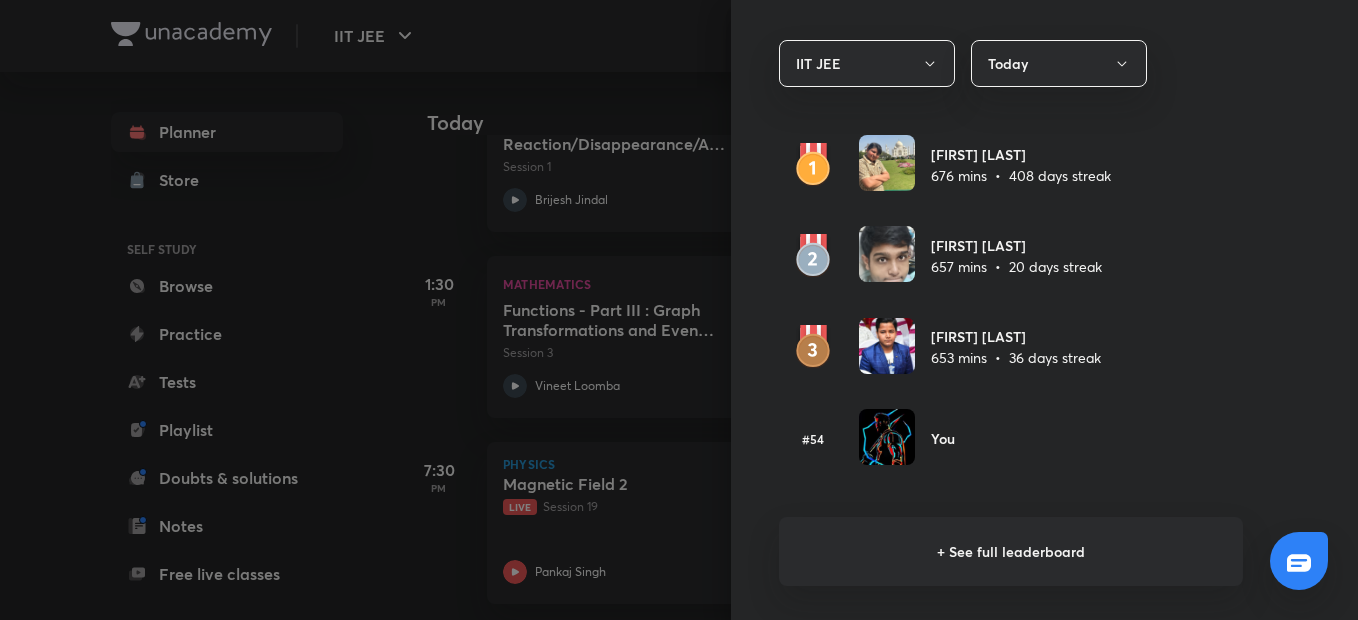 click at bounding box center (679, 310) 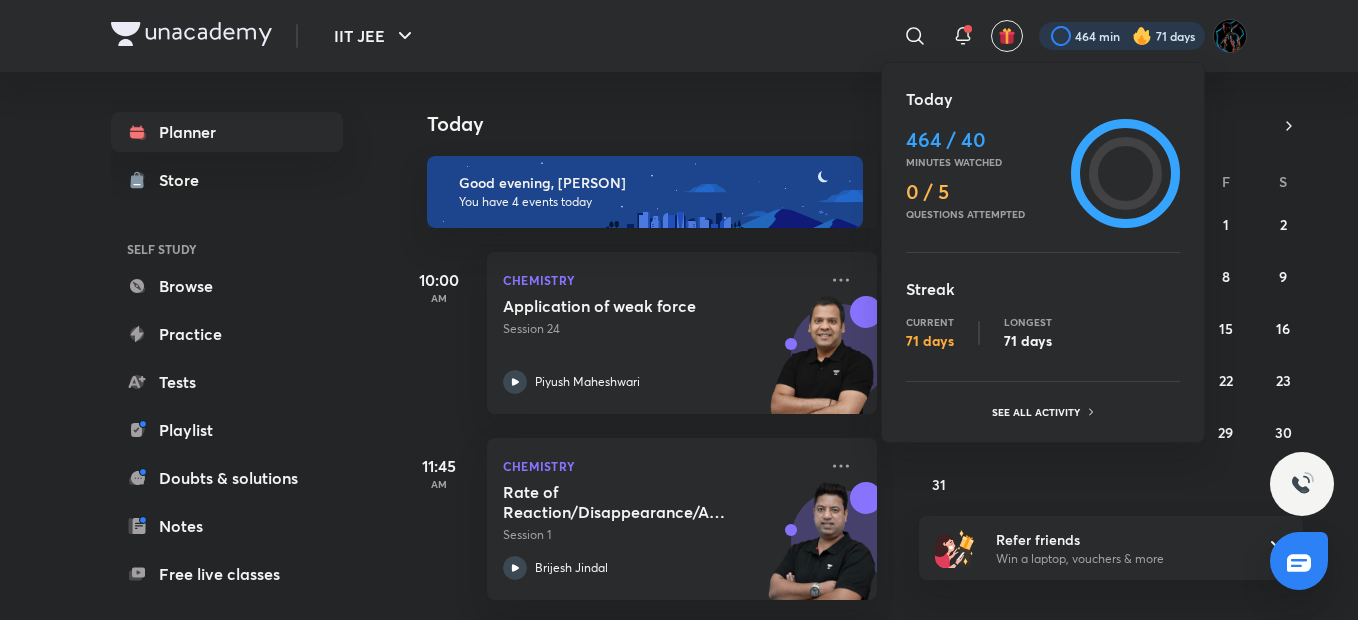 scroll, scrollTop: 0, scrollLeft: 0, axis: both 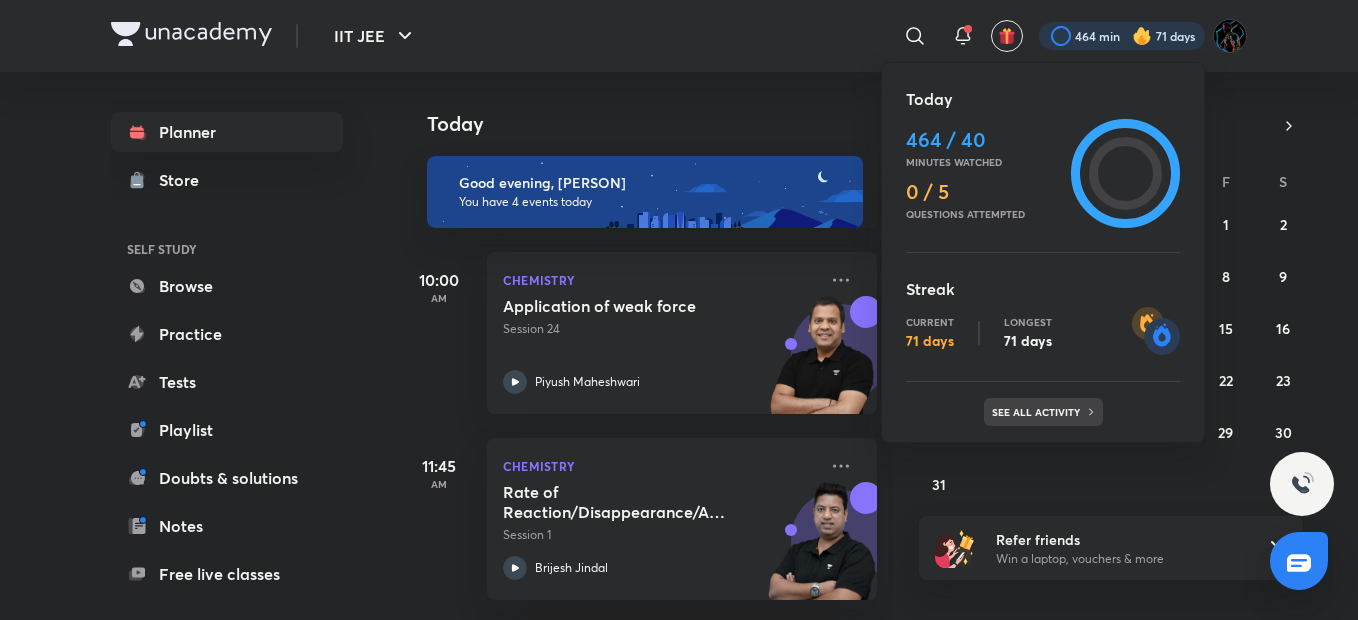 click on "See all activity" at bounding box center [1038, 412] 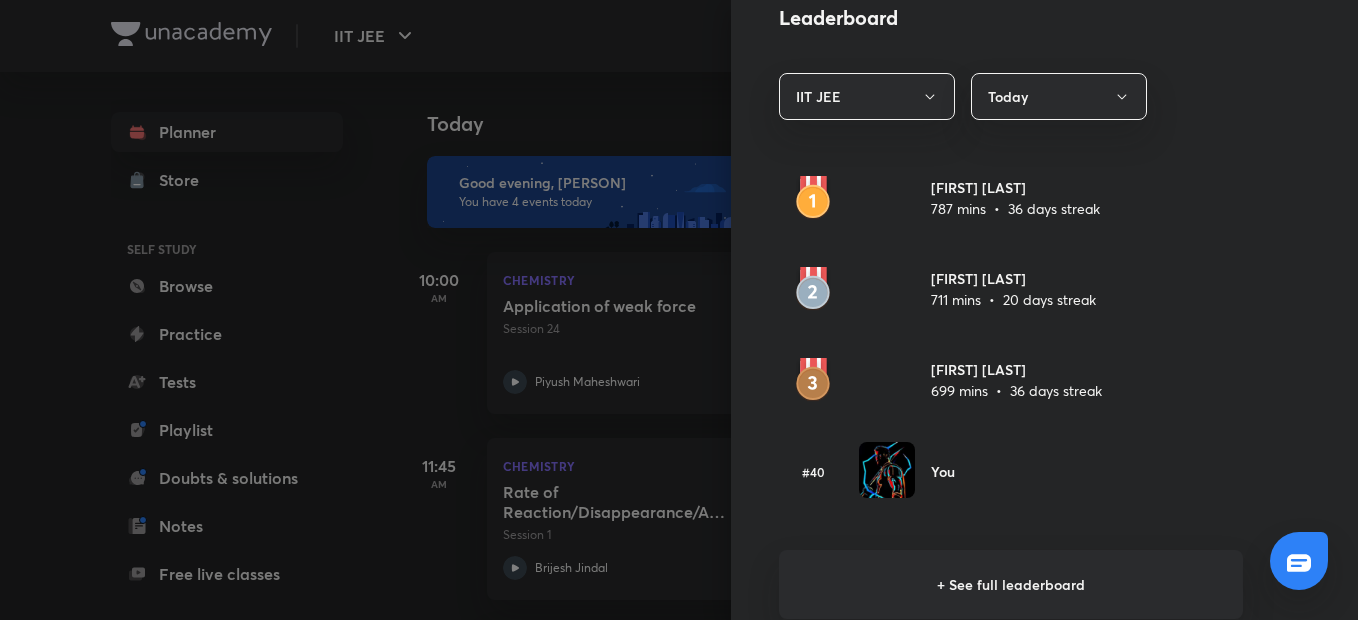 scroll, scrollTop: 0, scrollLeft: 0, axis: both 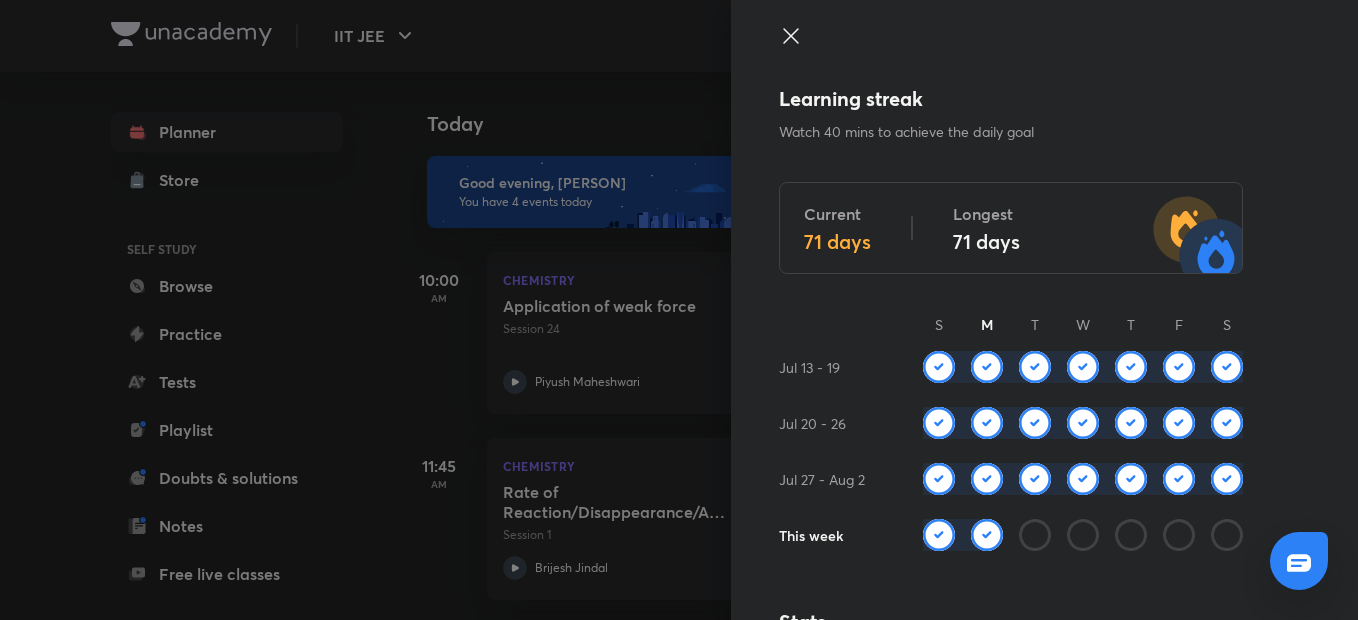 click 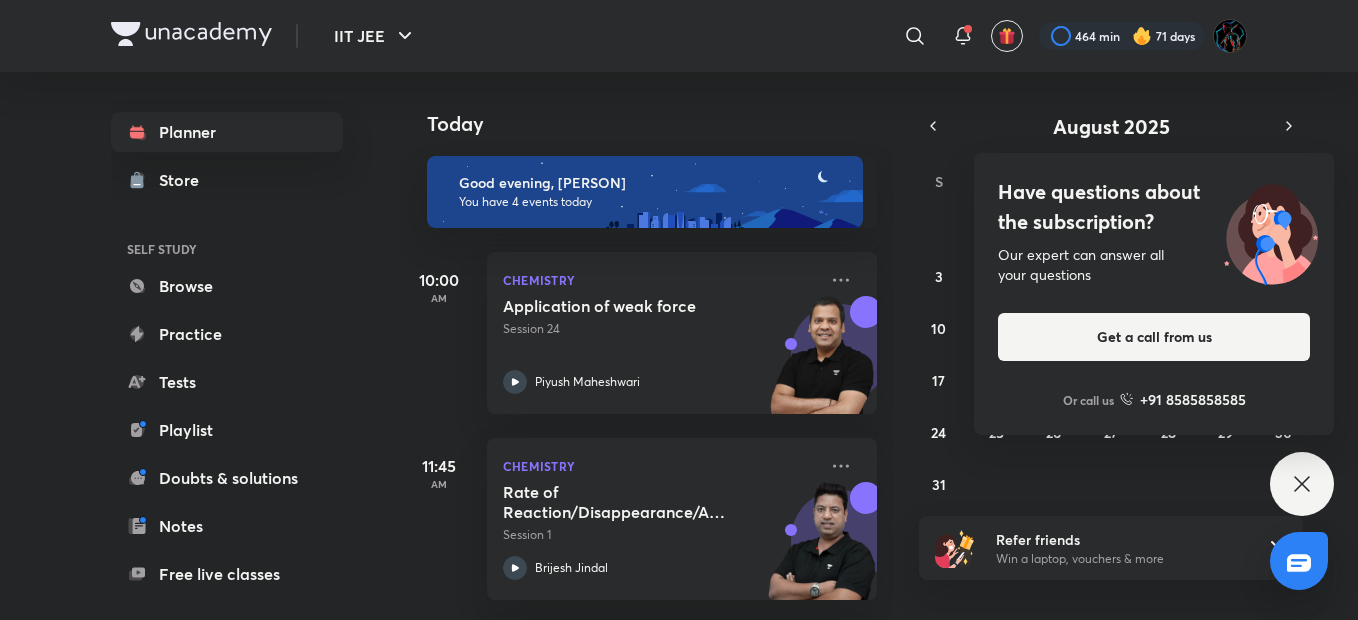 click on "Have questions about the subscription? Our expert can answer all your questions Get a call from us Or call us +91 8585858585" at bounding box center (1302, 484) 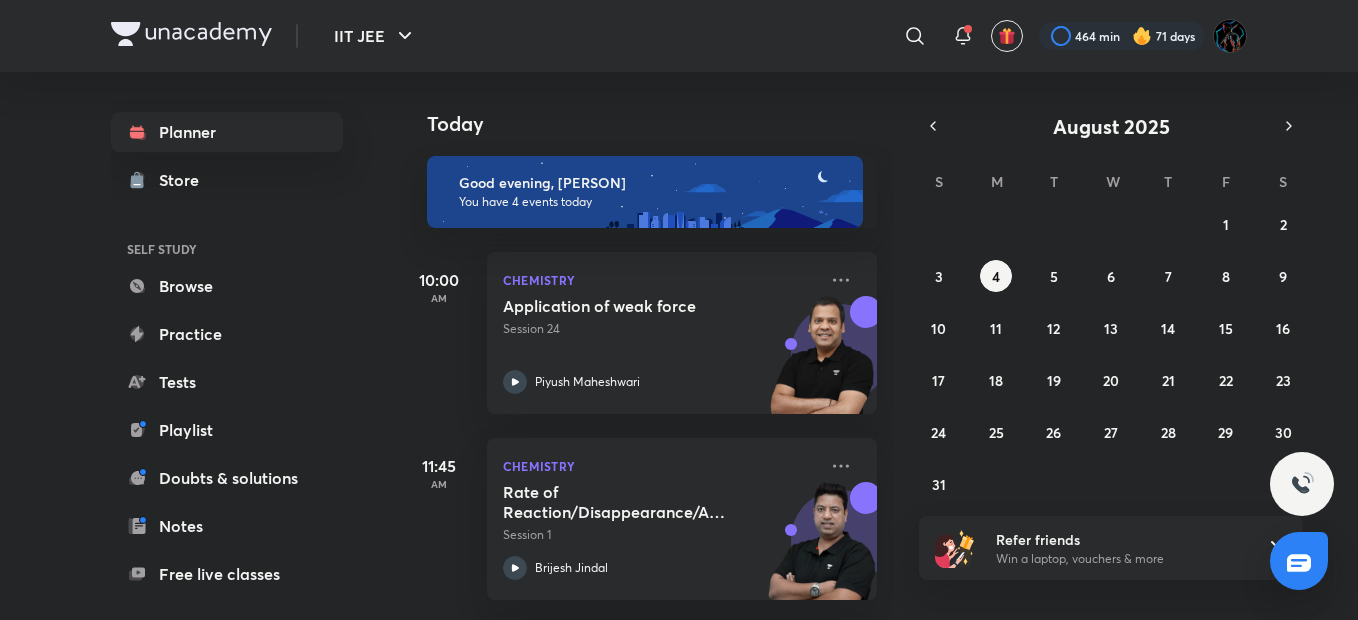 click on "​" at bounding box center (751, 36) 